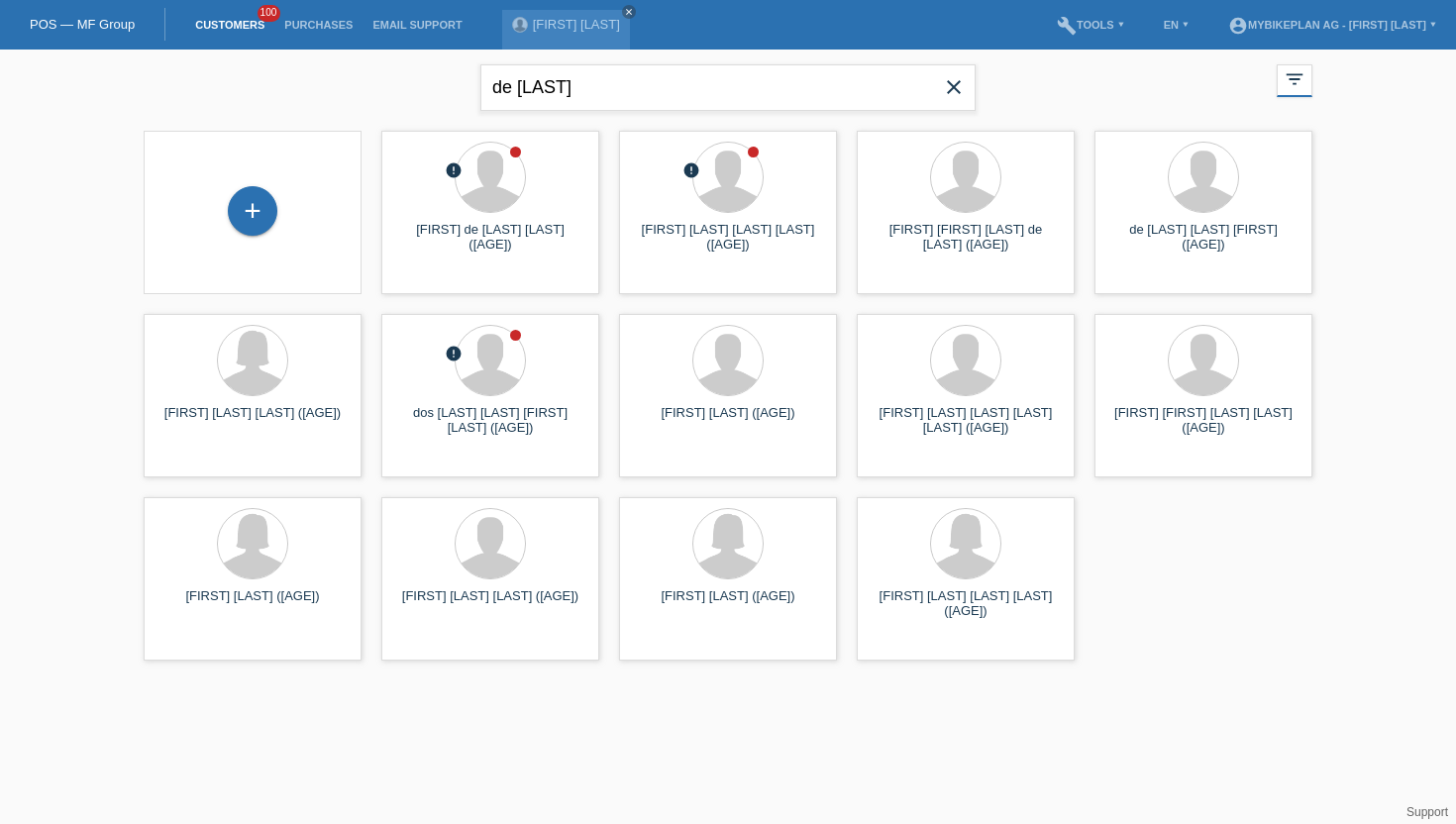 scroll, scrollTop: 0, scrollLeft: 0, axis: both 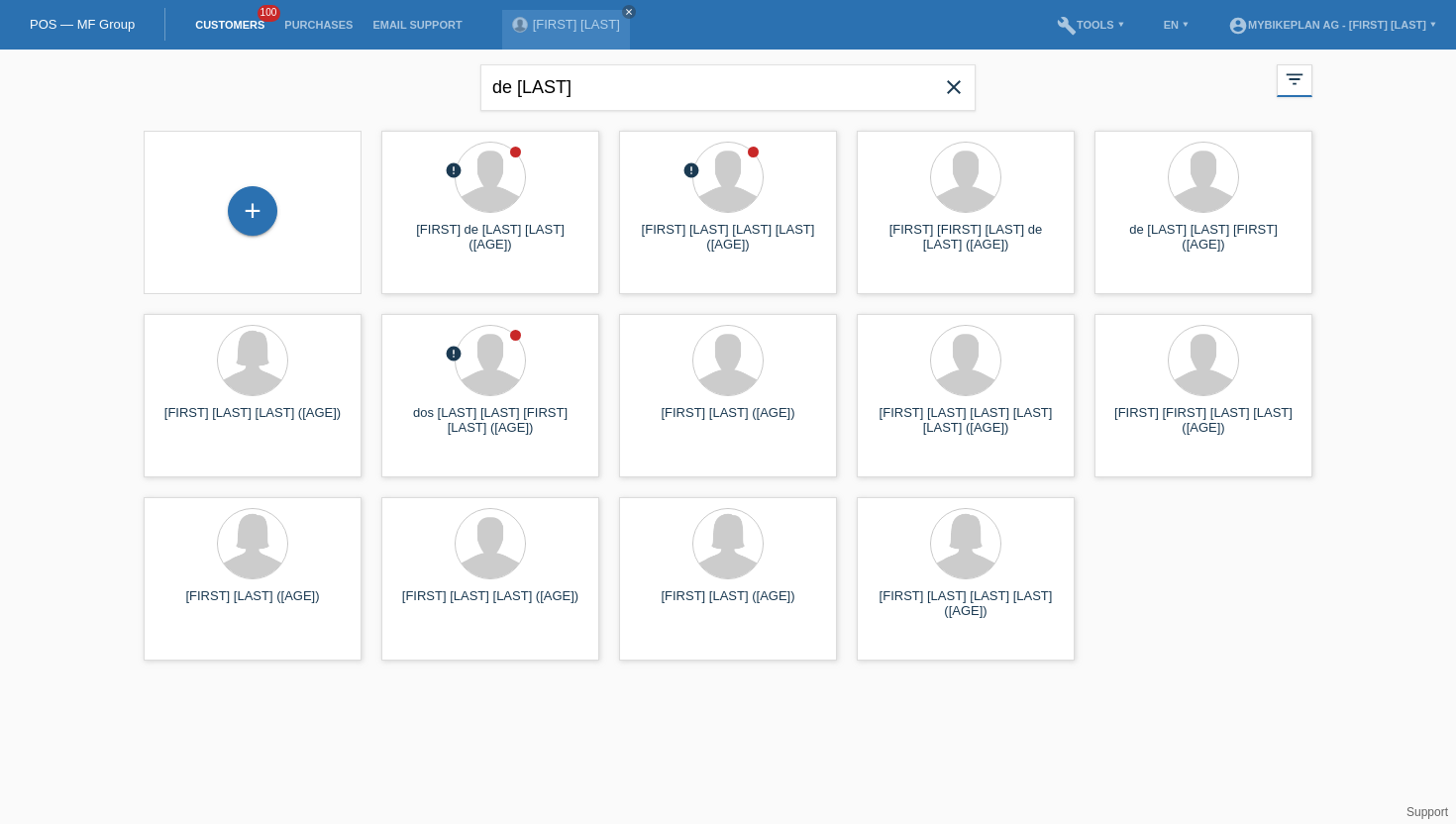 drag, startPoint x: 637, startPoint y: 79, endPoint x: 420, endPoint y: 60, distance: 217.83021 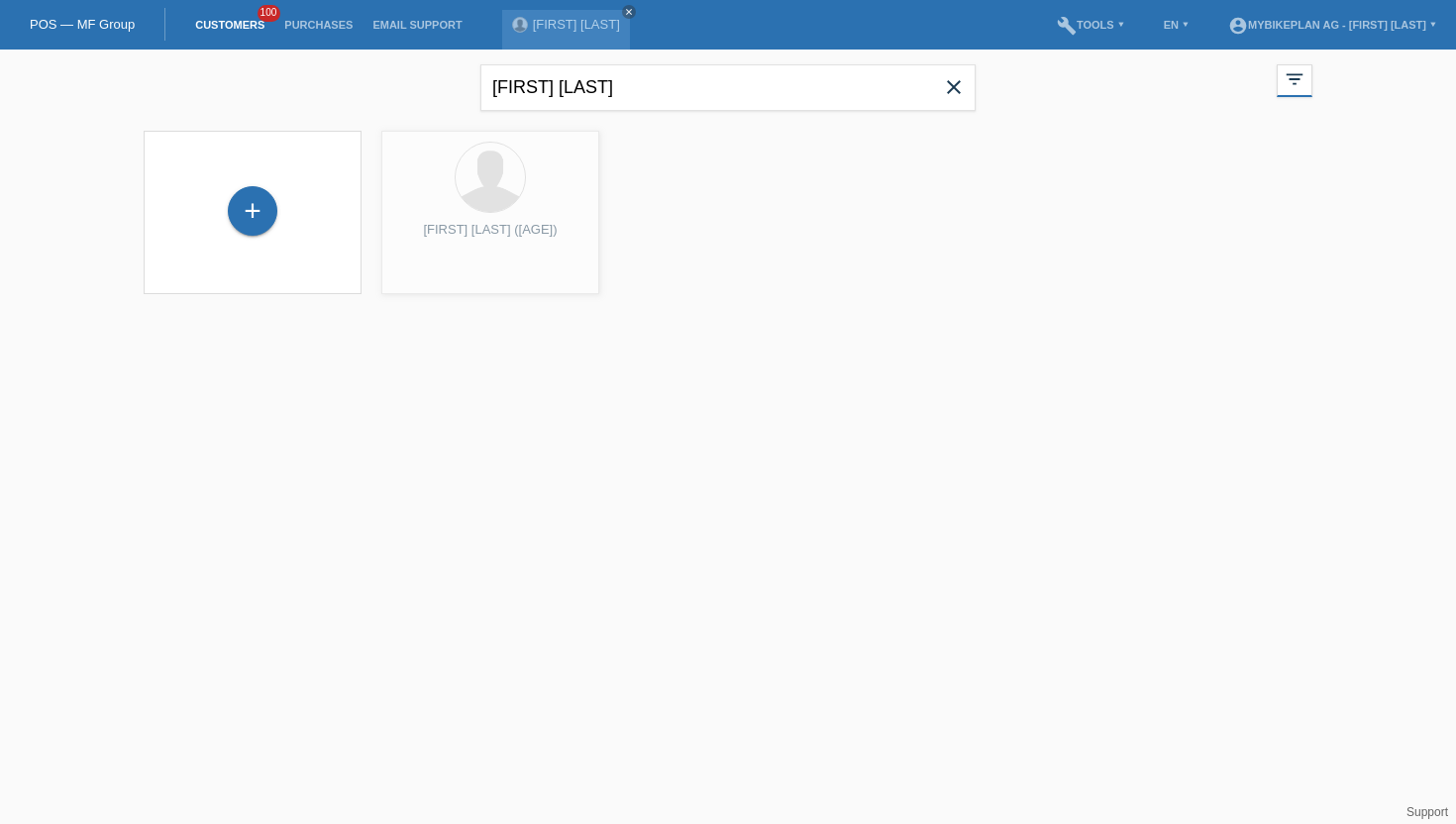 type on "[FIRST] [LAST]" 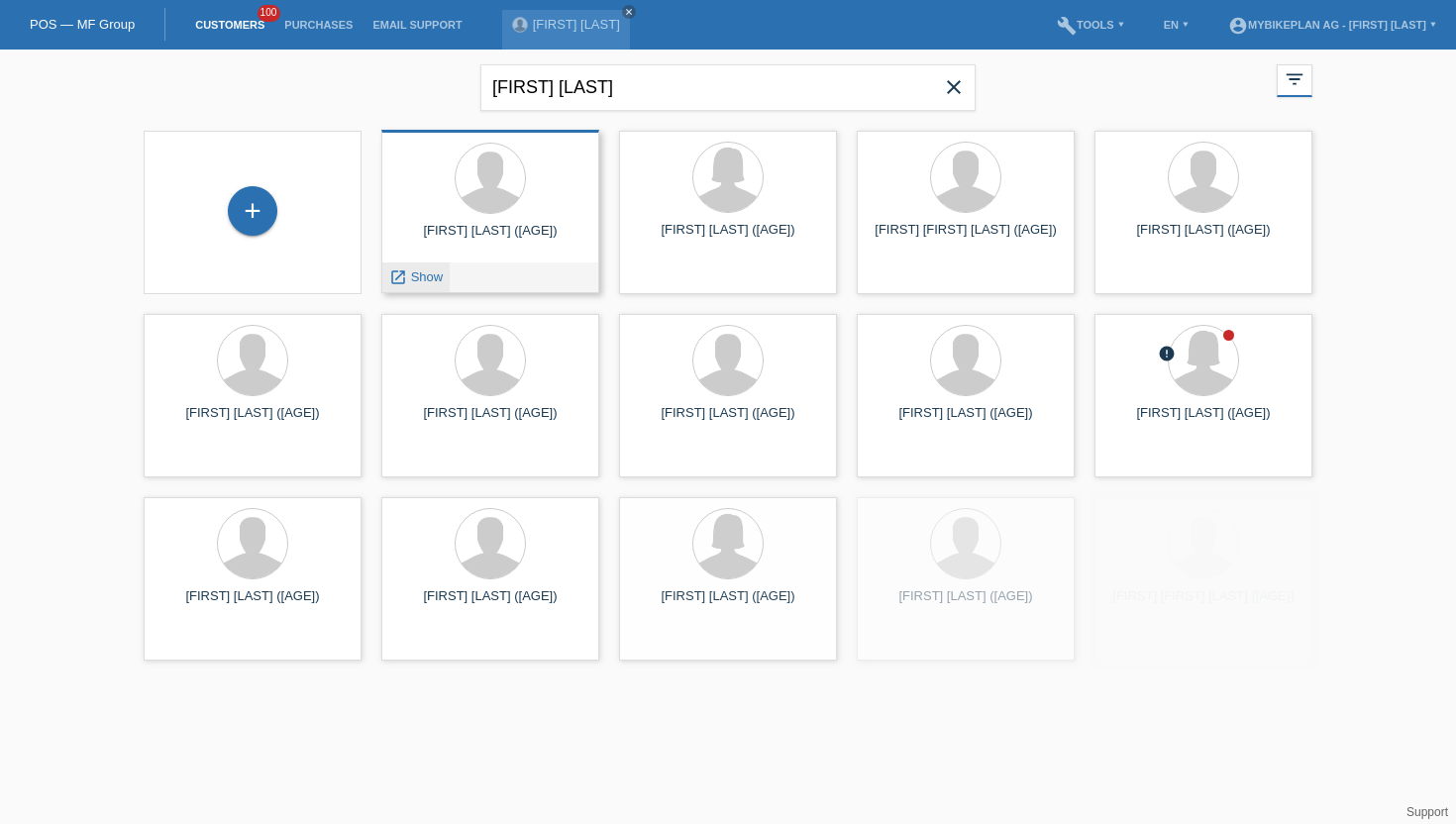 click on "Show" at bounding box center [427, 276] 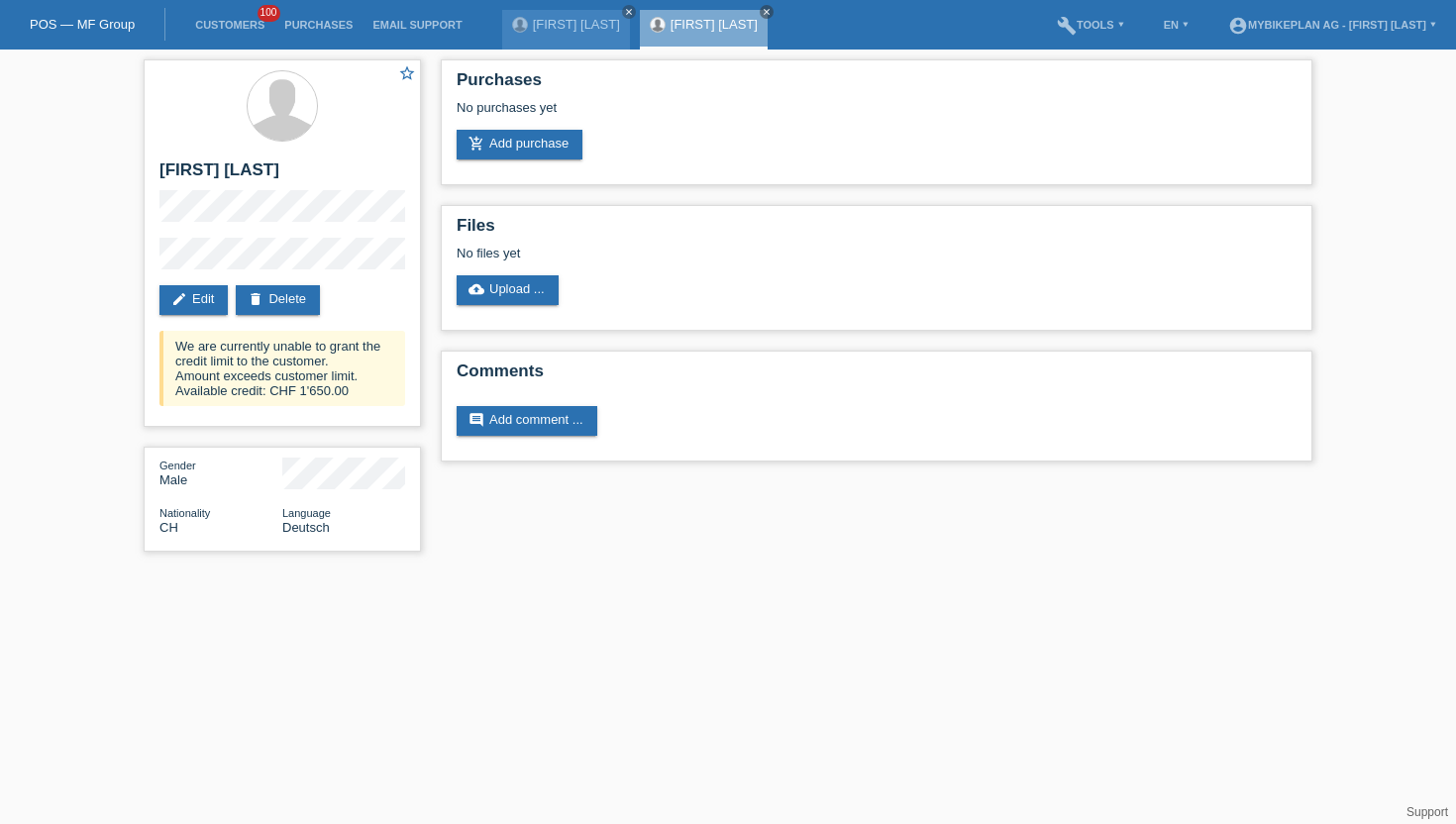scroll, scrollTop: 0, scrollLeft: 0, axis: both 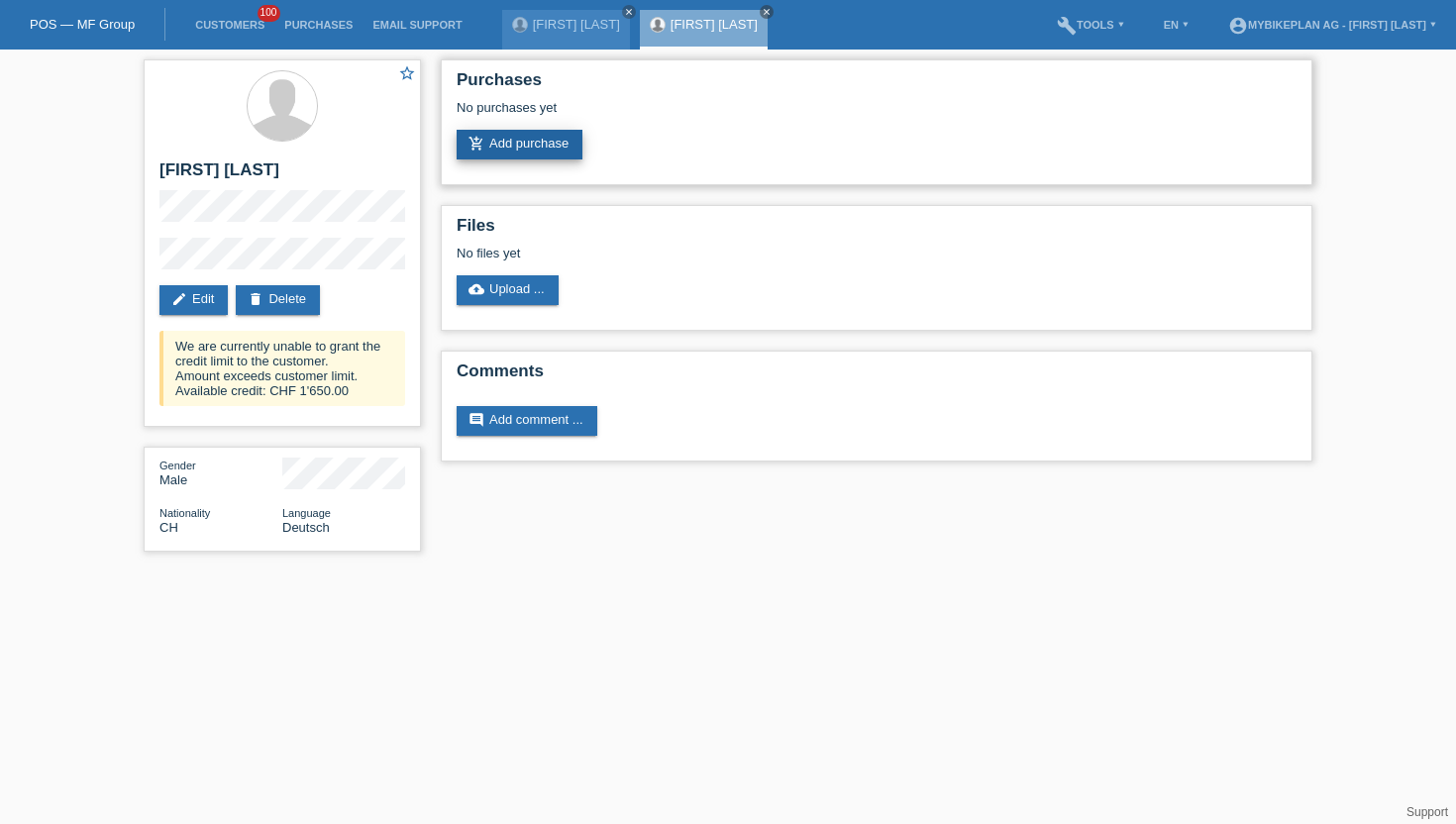 click on "add_shopping_cart  Add purchase" at bounding box center [519, 145] 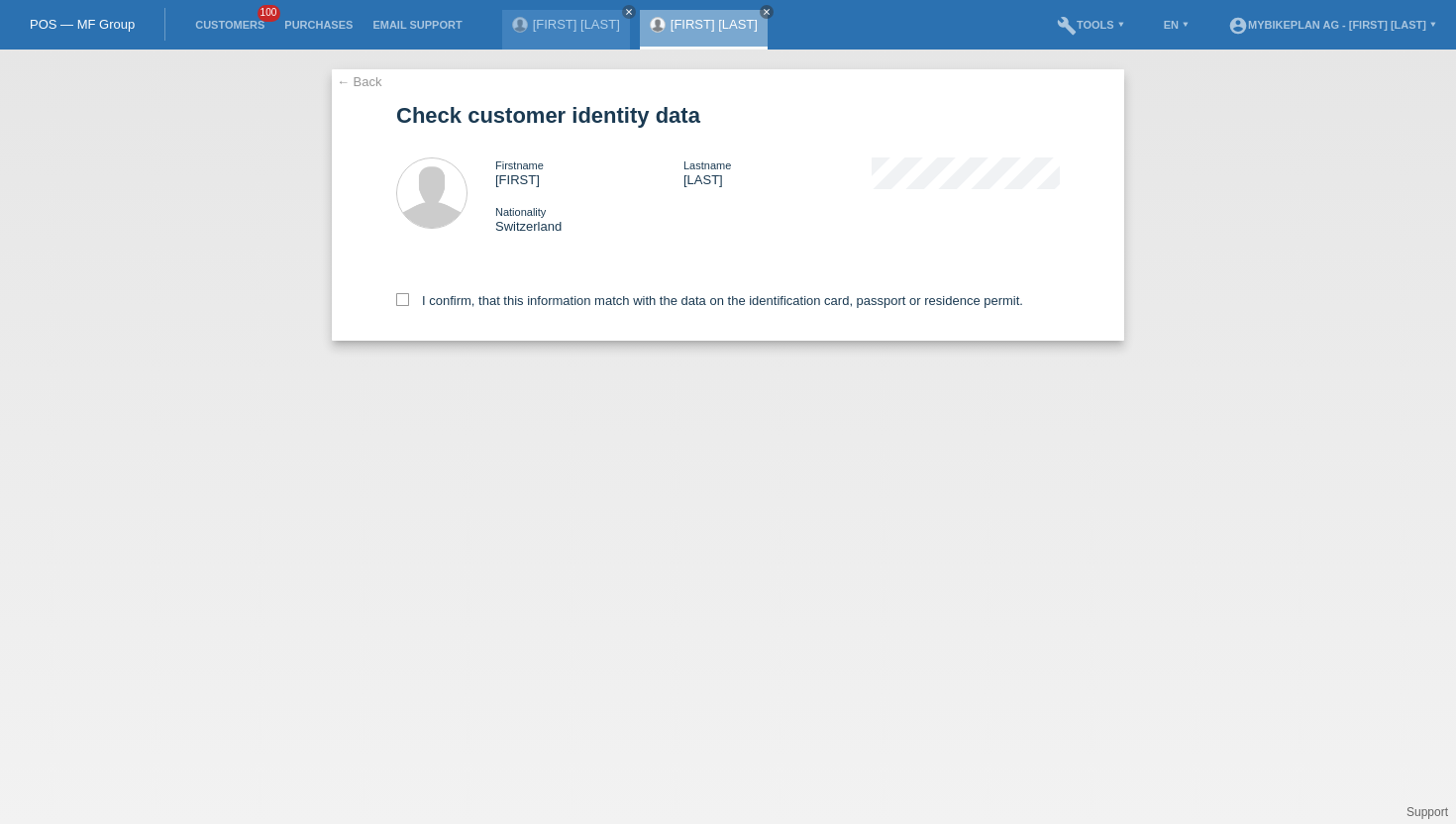 scroll, scrollTop: 0, scrollLeft: 0, axis: both 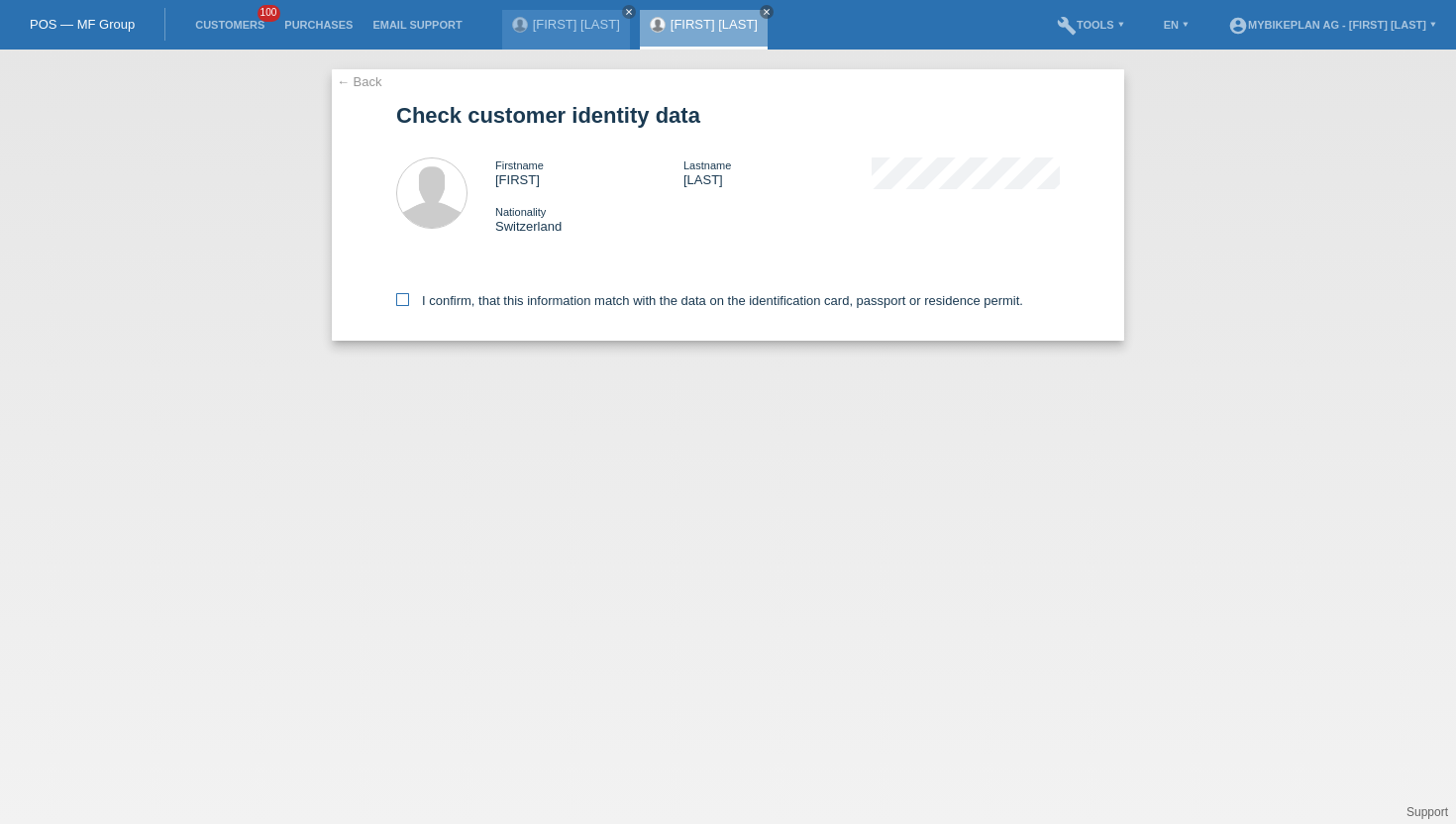 click at bounding box center (402, 299) 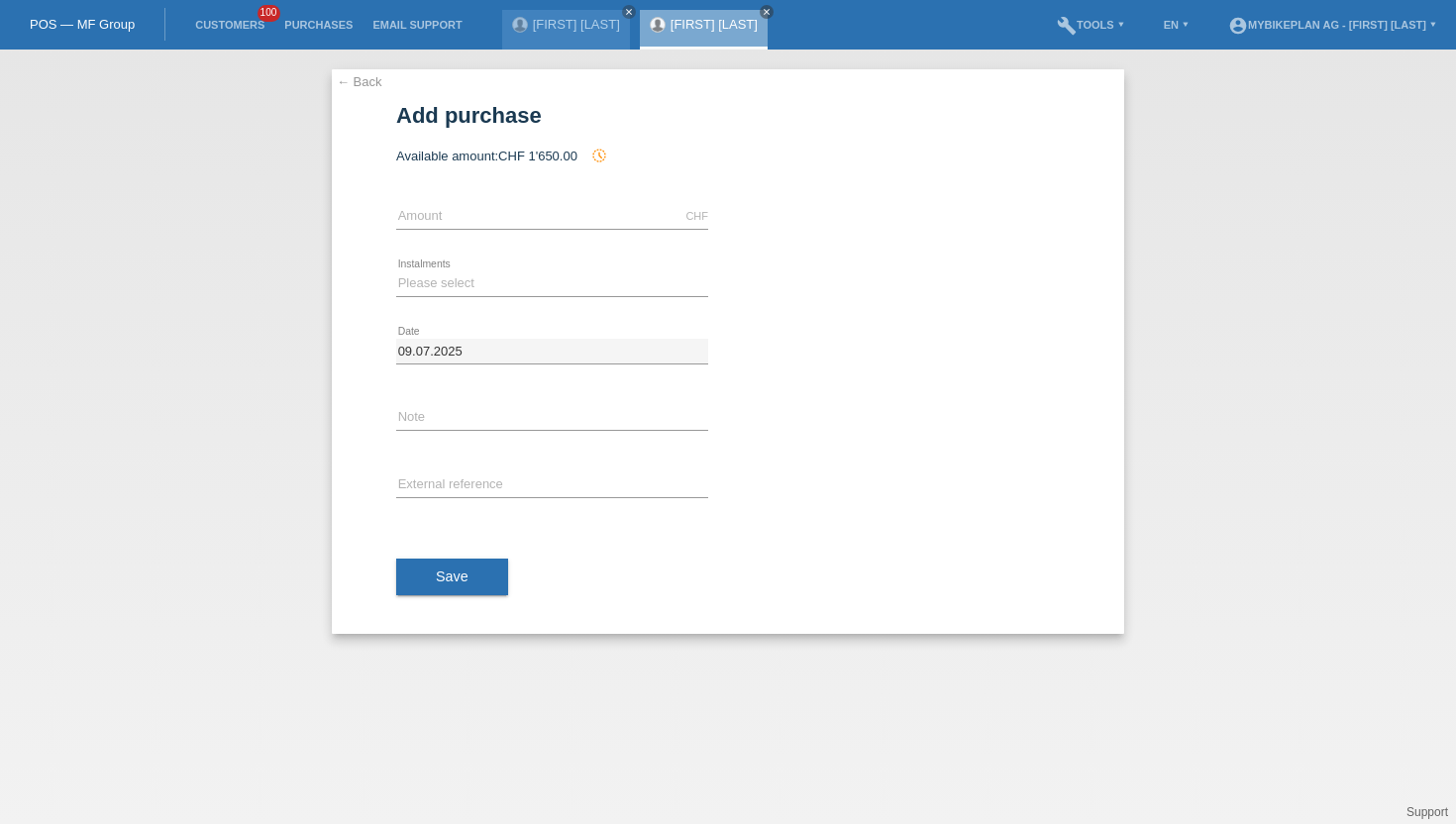 scroll, scrollTop: 0, scrollLeft: 0, axis: both 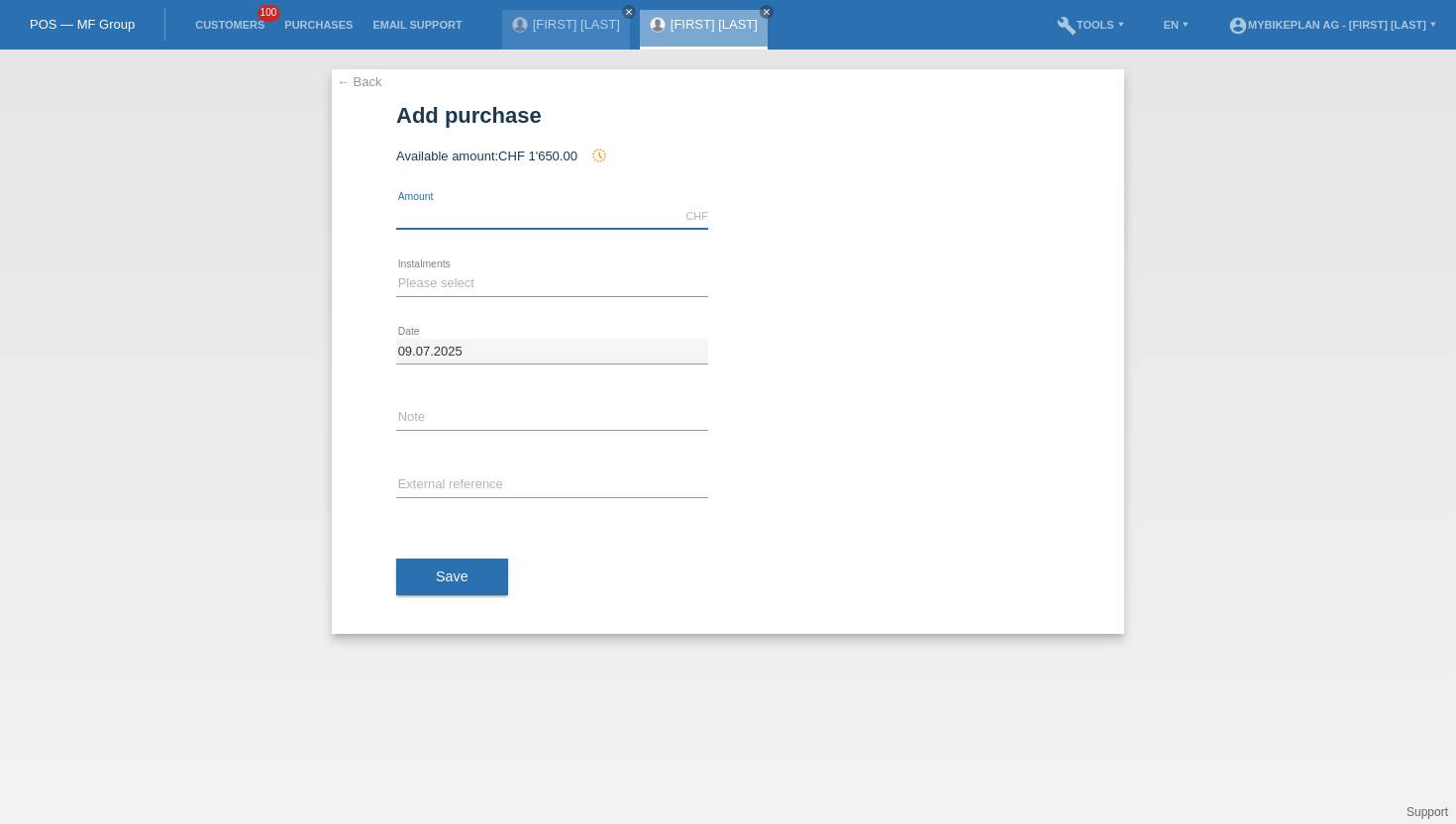 click at bounding box center (552, 216) 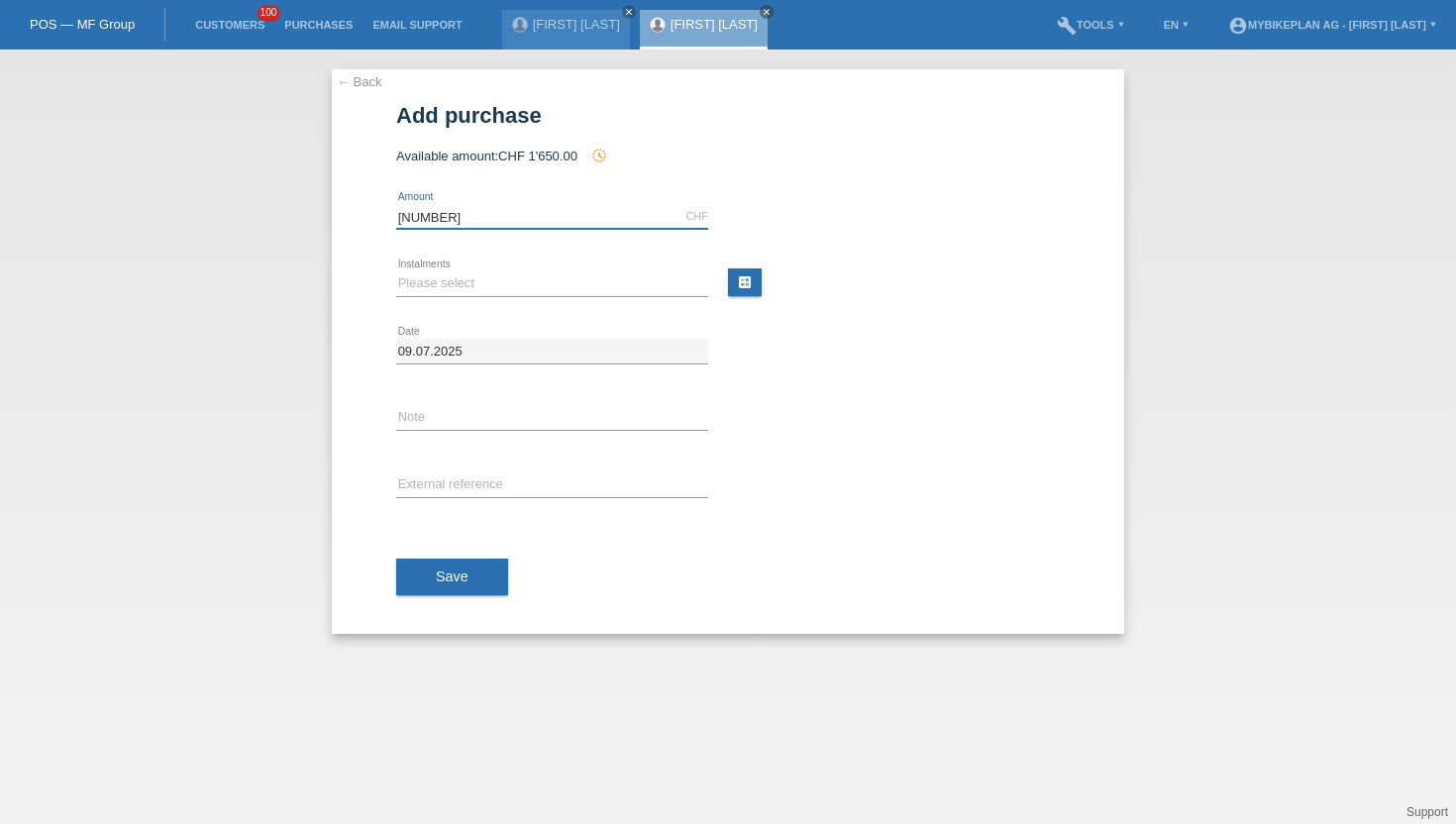 type on "[NUMBER]" 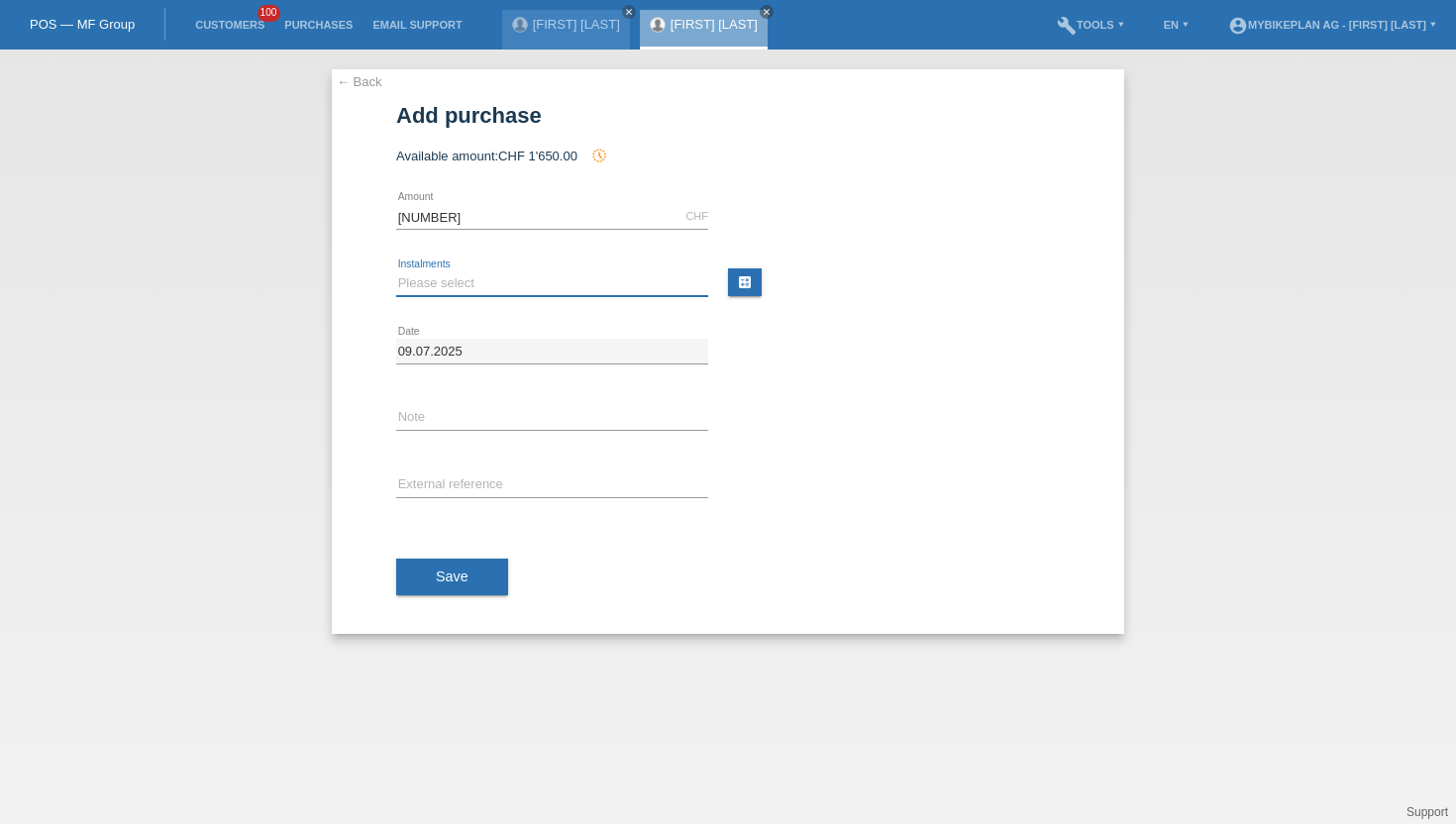 click on "Please select
6 instalments
12 instalments
18 instalments
24 instalments
36 instalments
48 instalments" at bounding box center (552, 283) 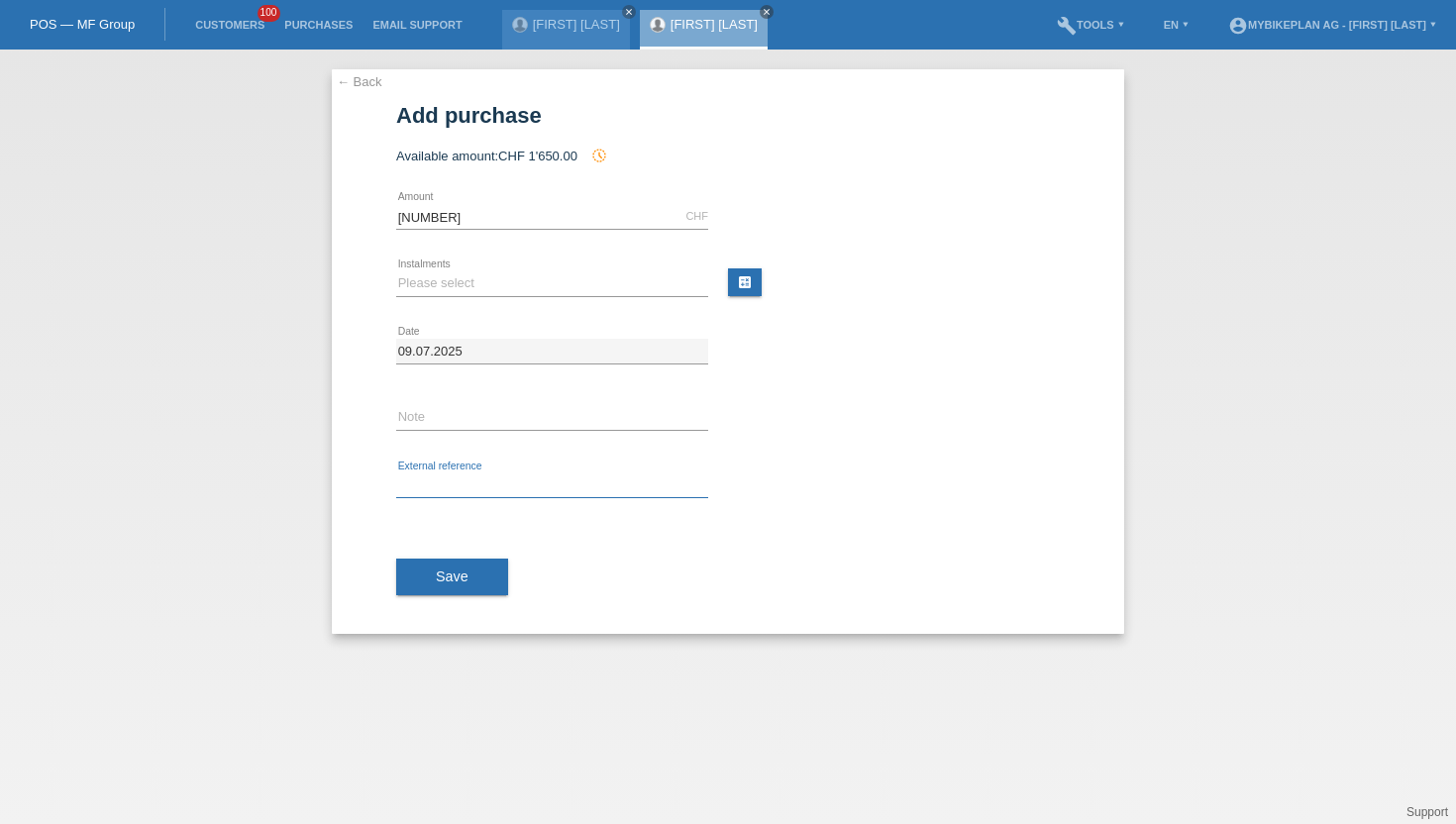 click at bounding box center [552, 485] 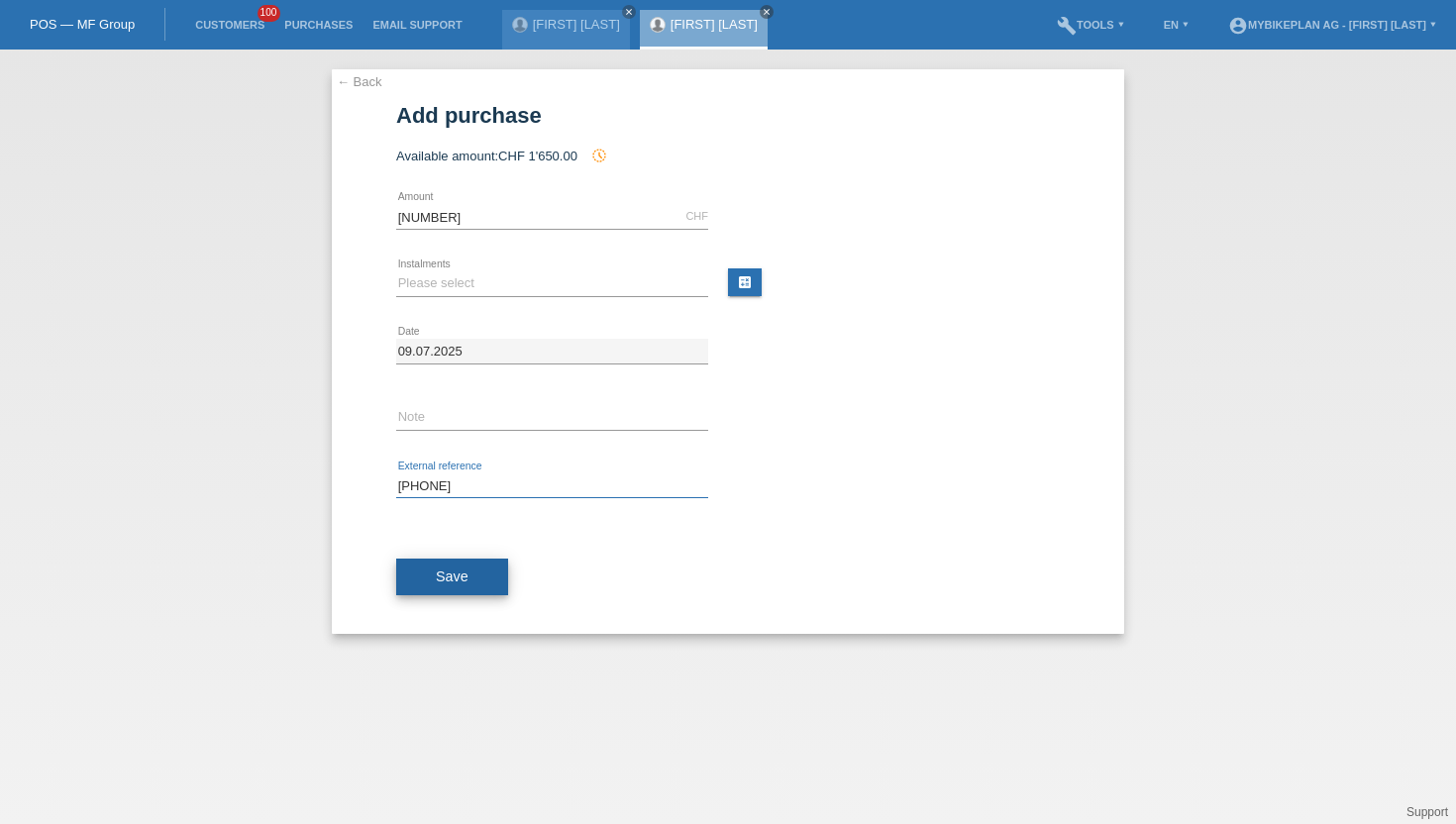 type on "39698868773" 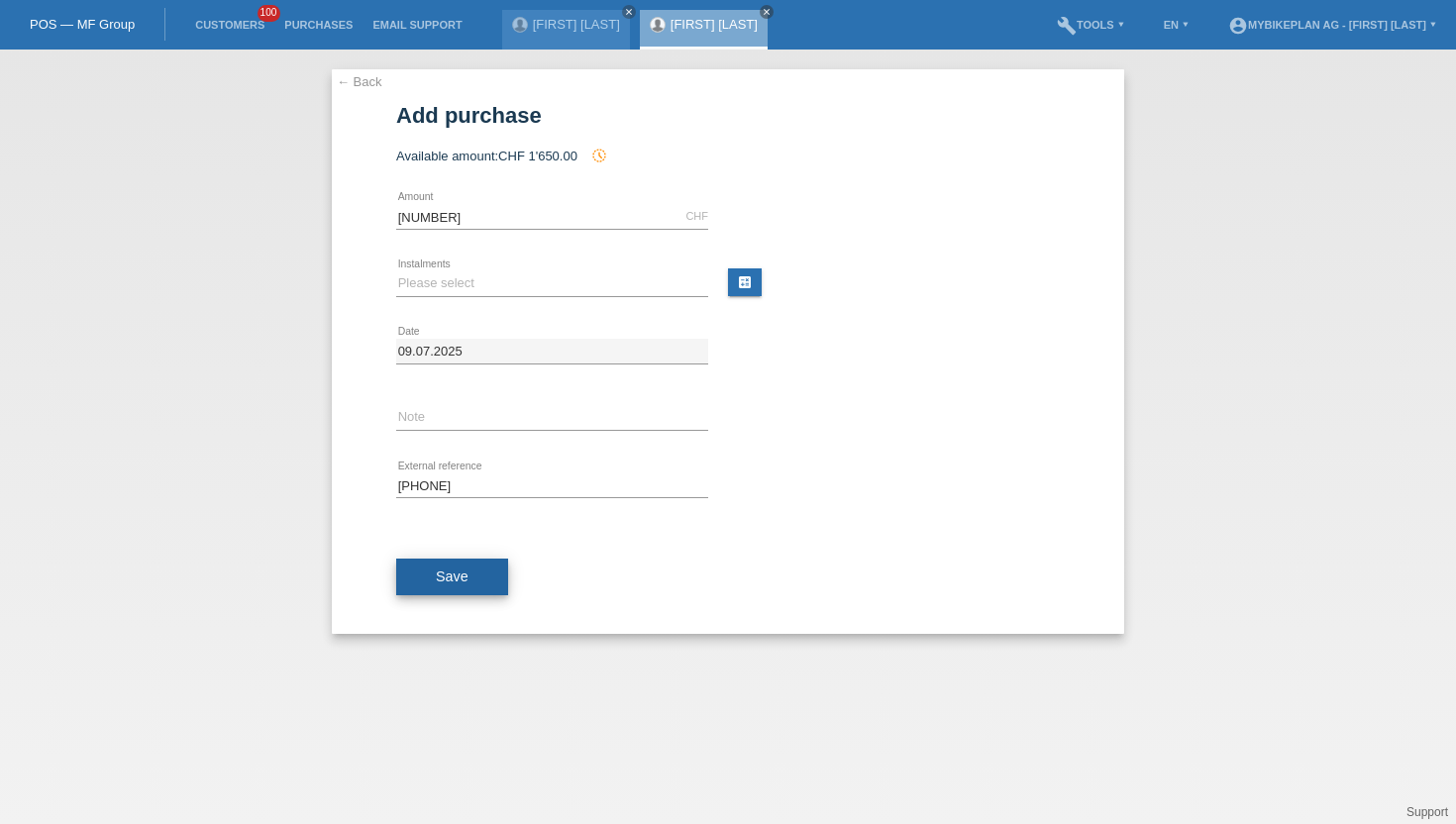 click on "Save" at bounding box center (452, 576) 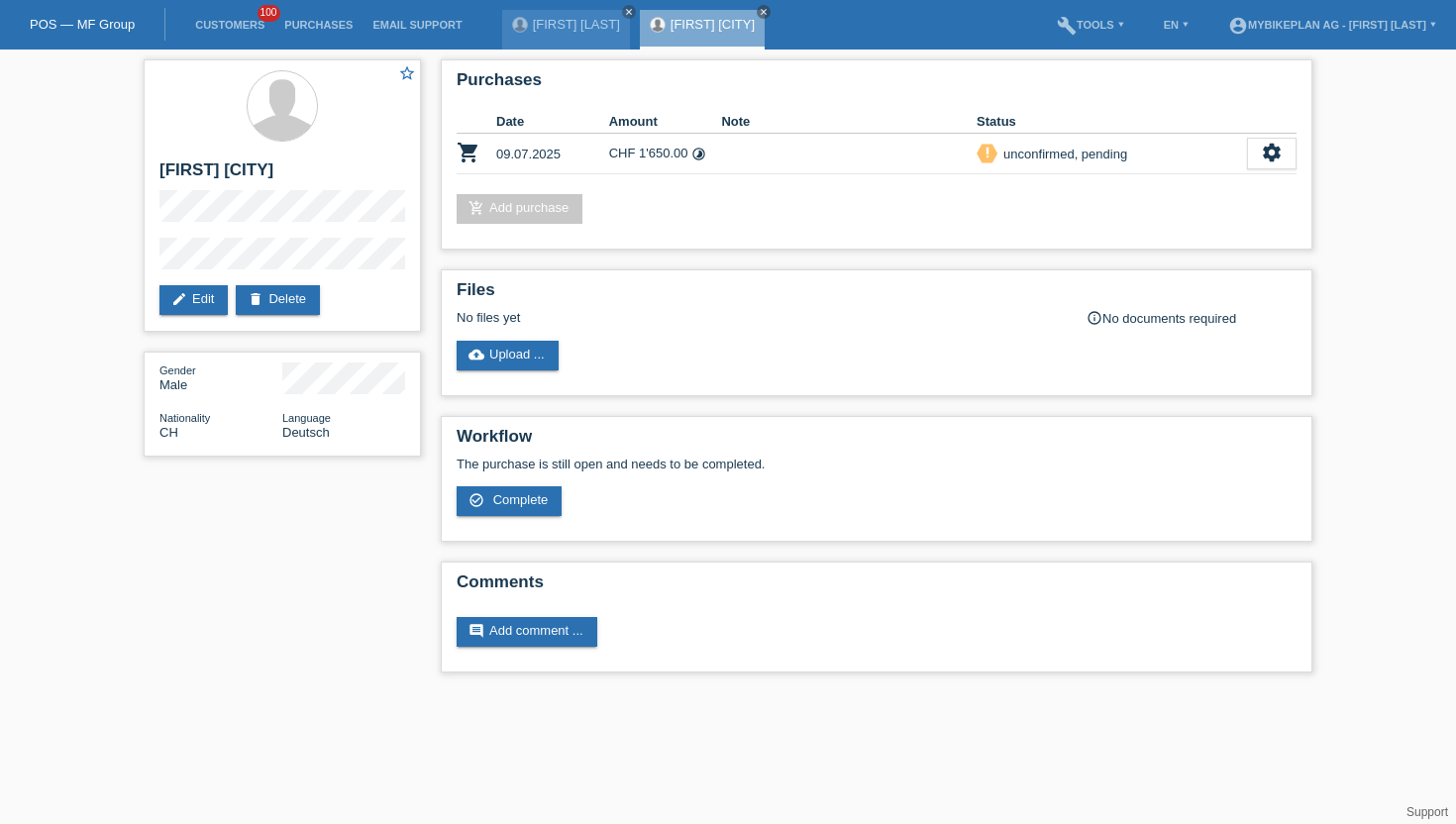 scroll, scrollTop: 0, scrollLeft: 0, axis: both 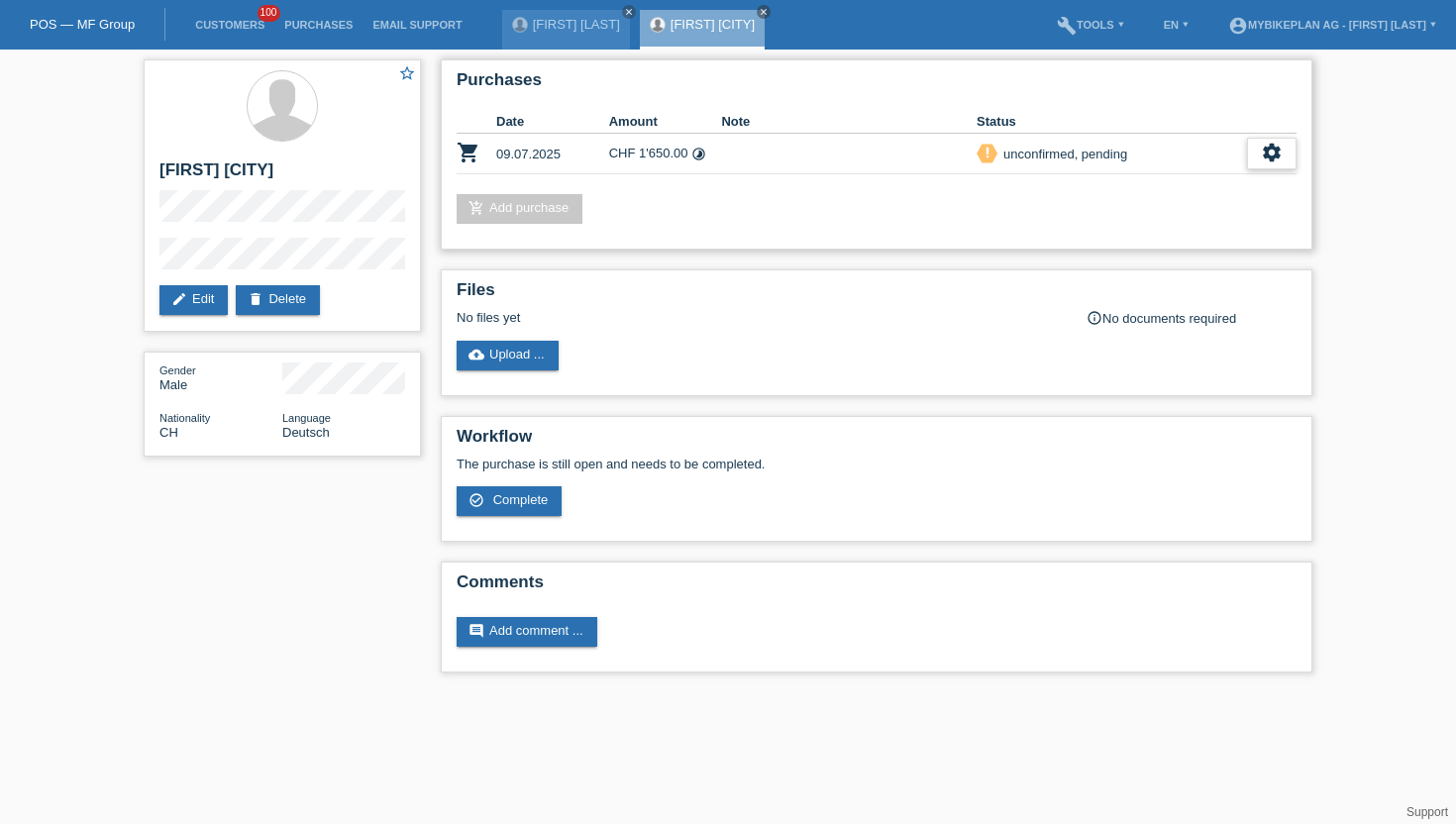 click on "settings" at bounding box center [1272, 154] 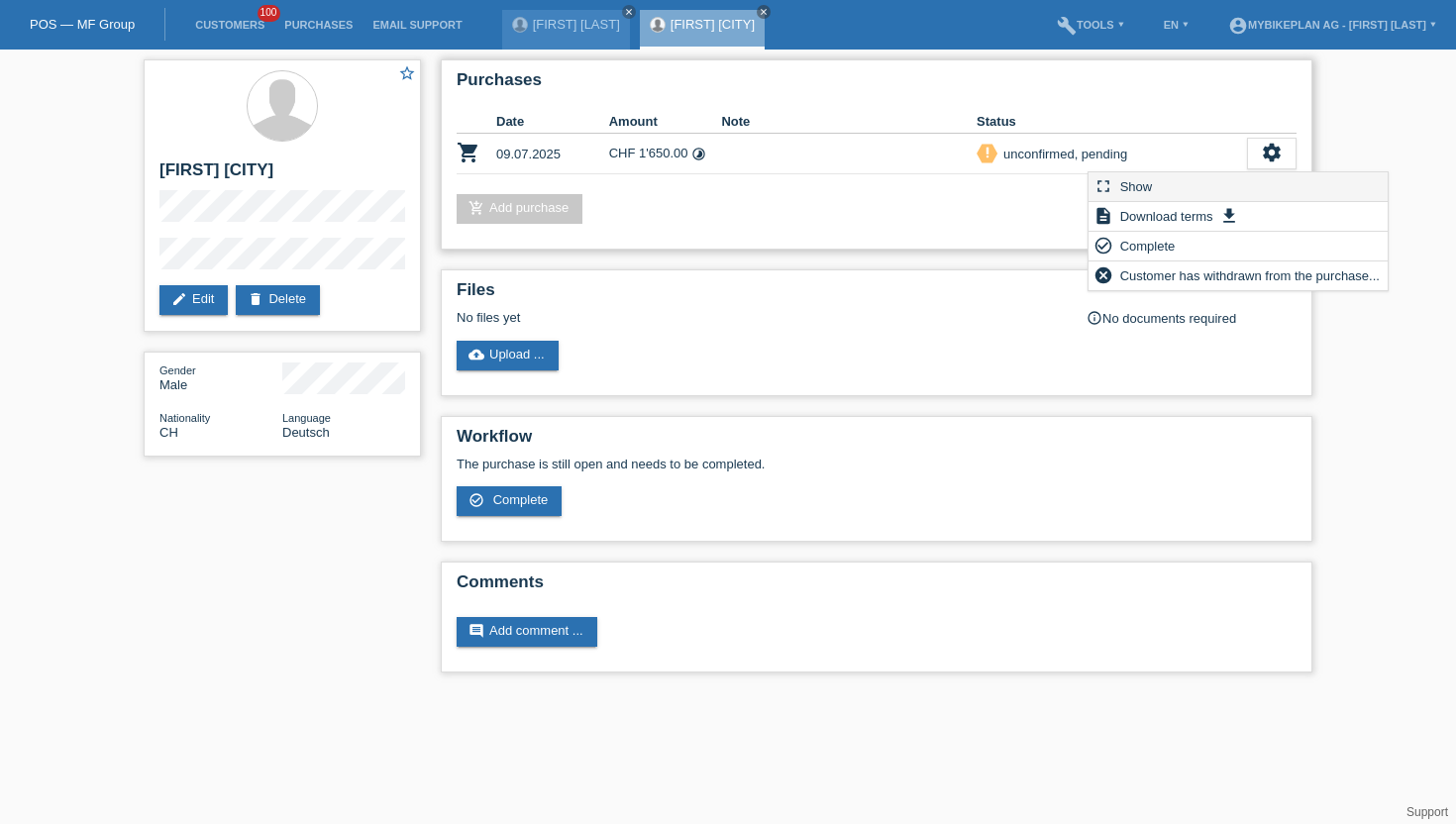 click on "Show" at bounding box center [1136, 186] 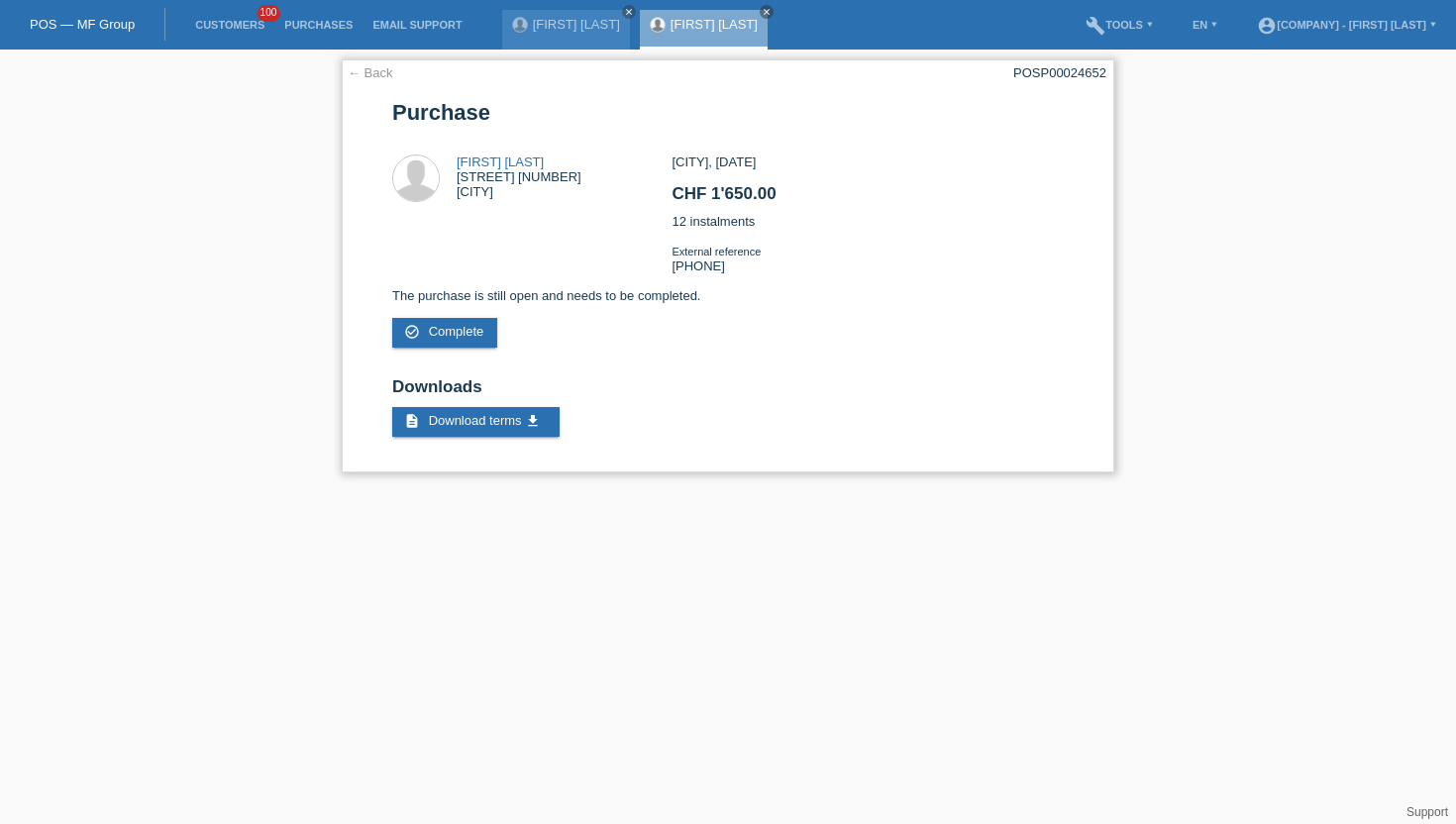 scroll, scrollTop: 0, scrollLeft: 0, axis: both 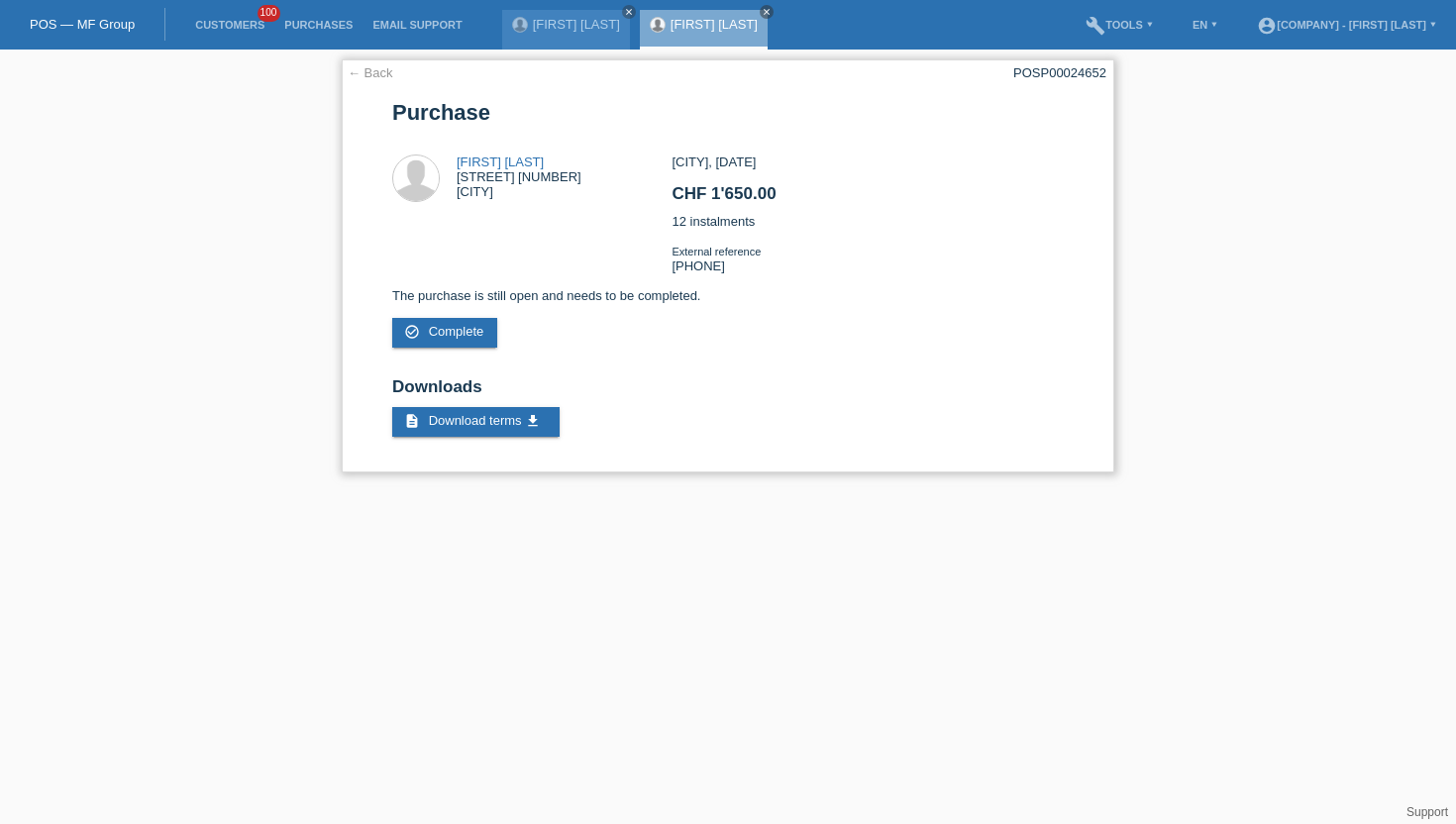 click on "POSP00024652" at bounding box center (1060, 72) 